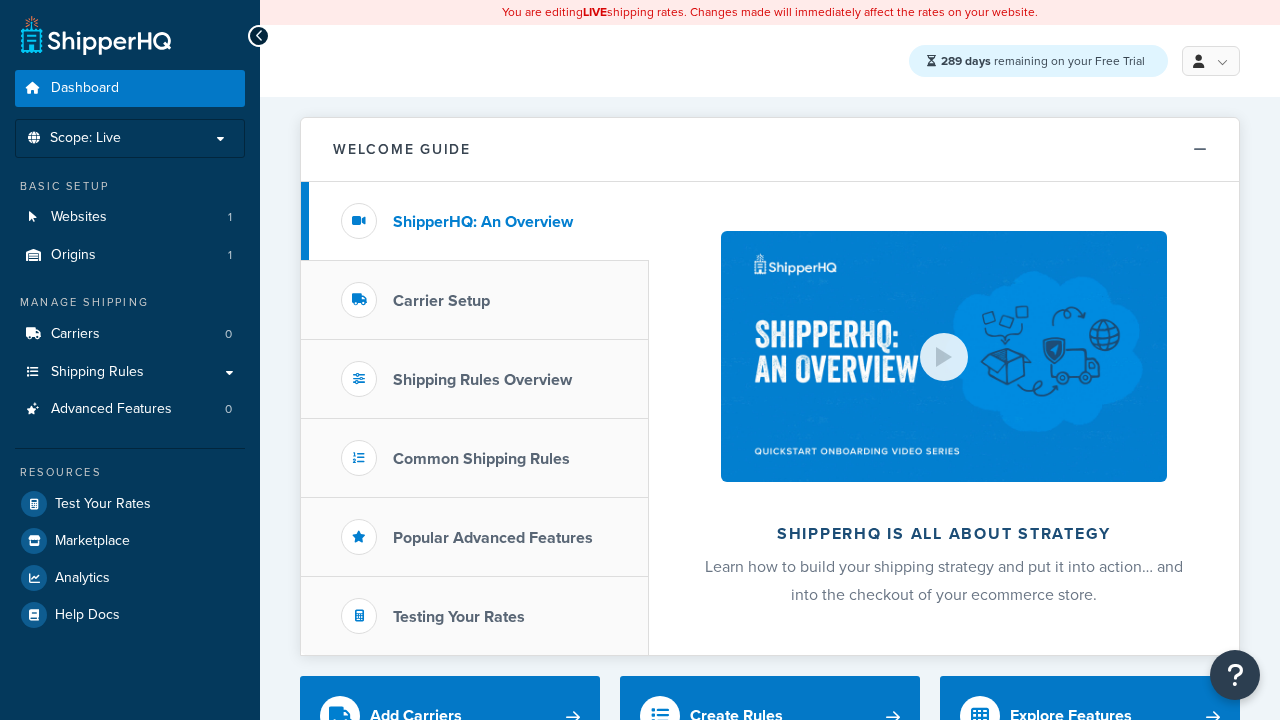 scroll, scrollTop: 0, scrollLeft: 0, axis: both 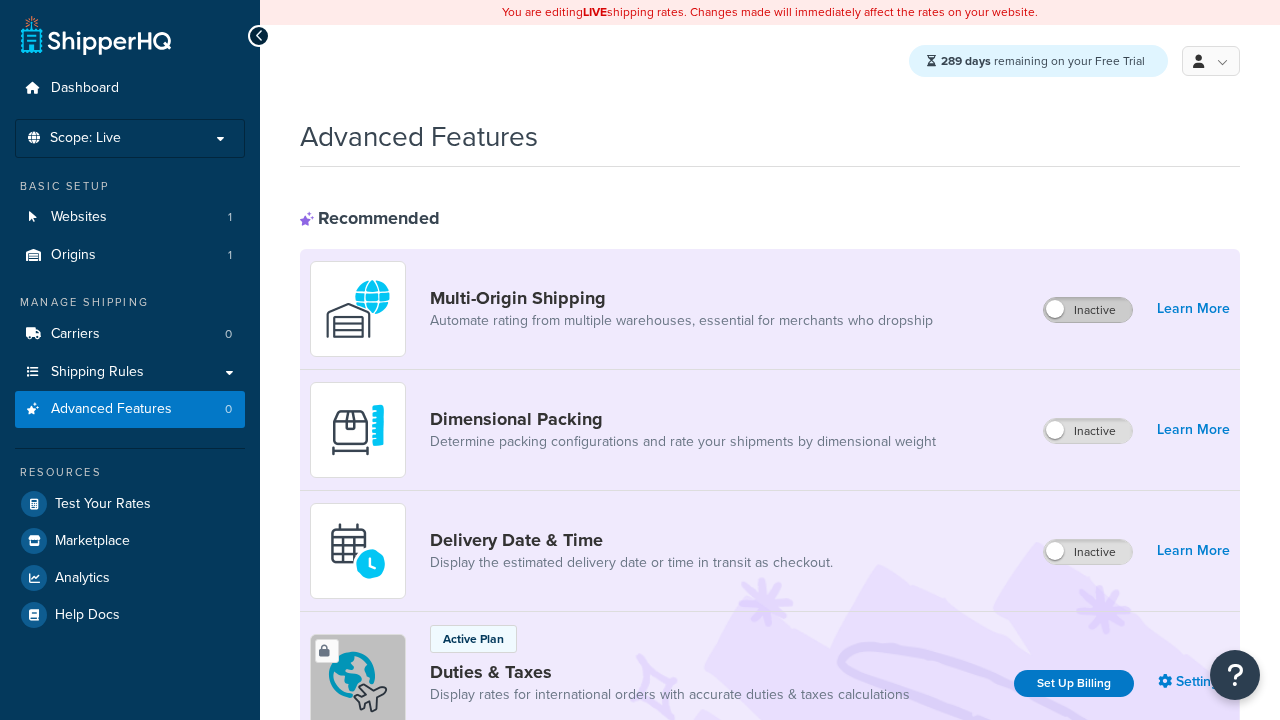 click on "Inactive" at bounding box center (1088, 310) 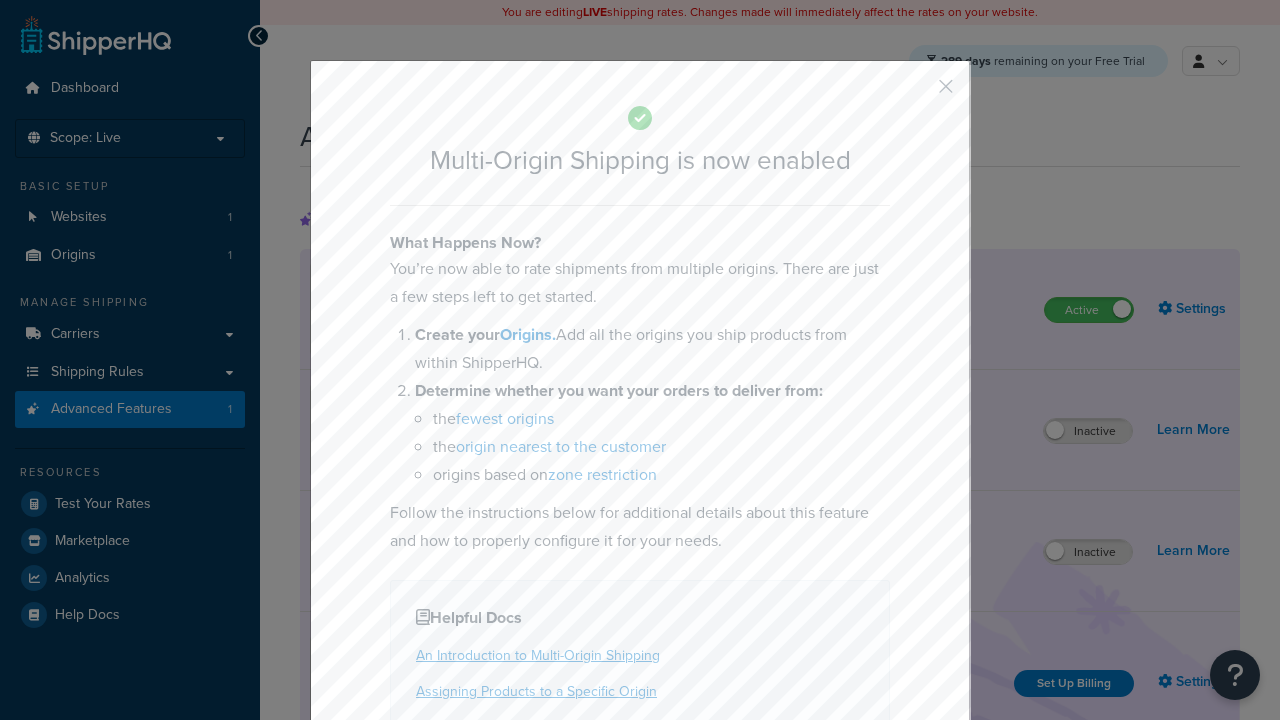 click at bounding box center (916, 93) 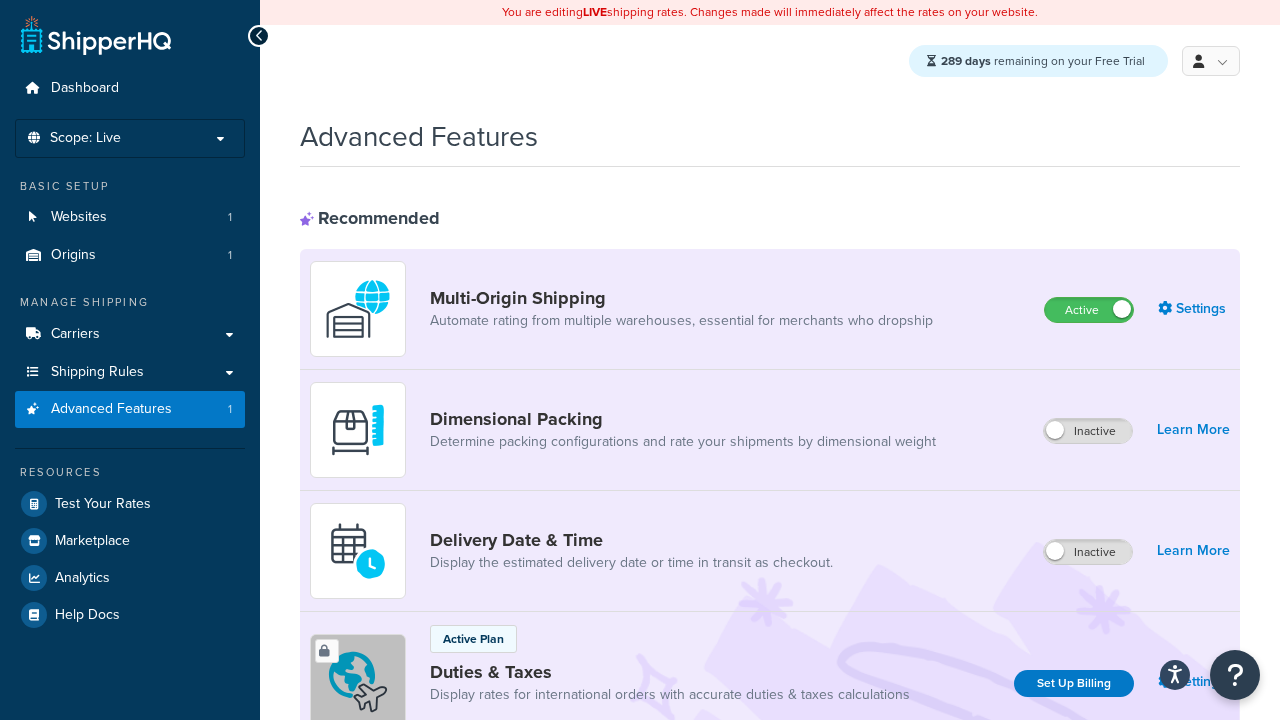 click on "Inactive" at bounding box center (1088, 552) 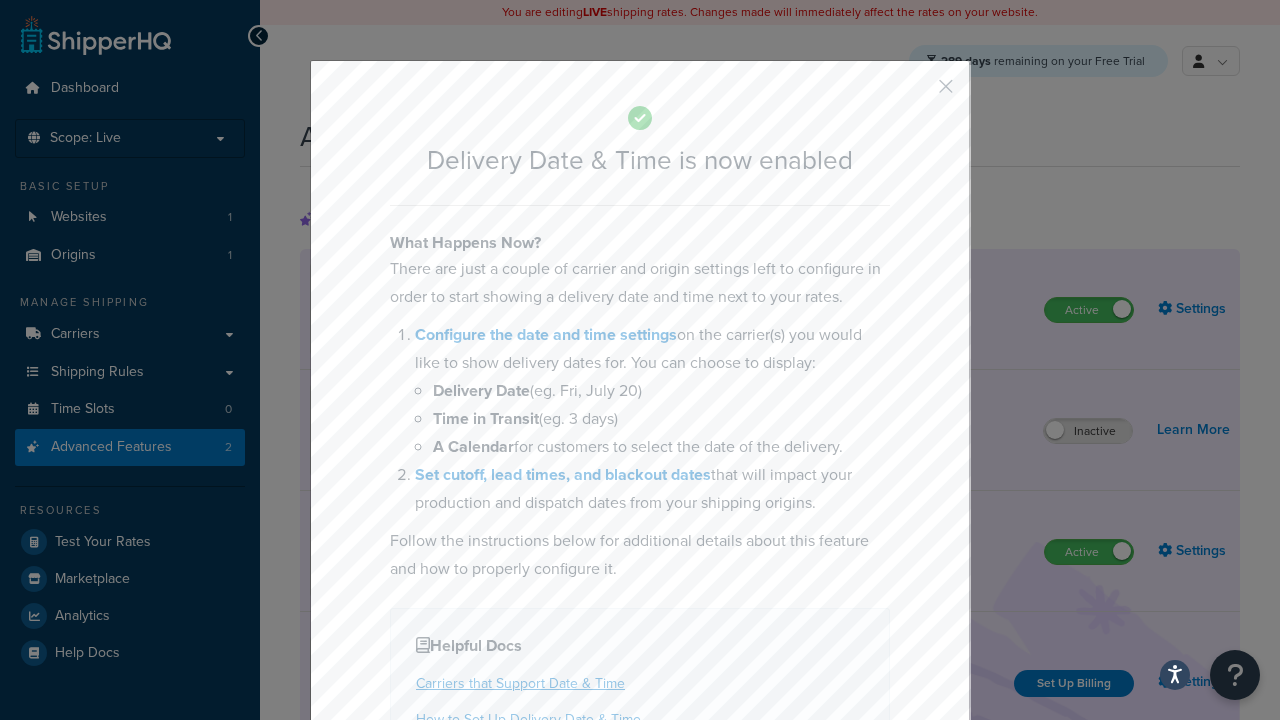 click at bounding box center [916, 93] 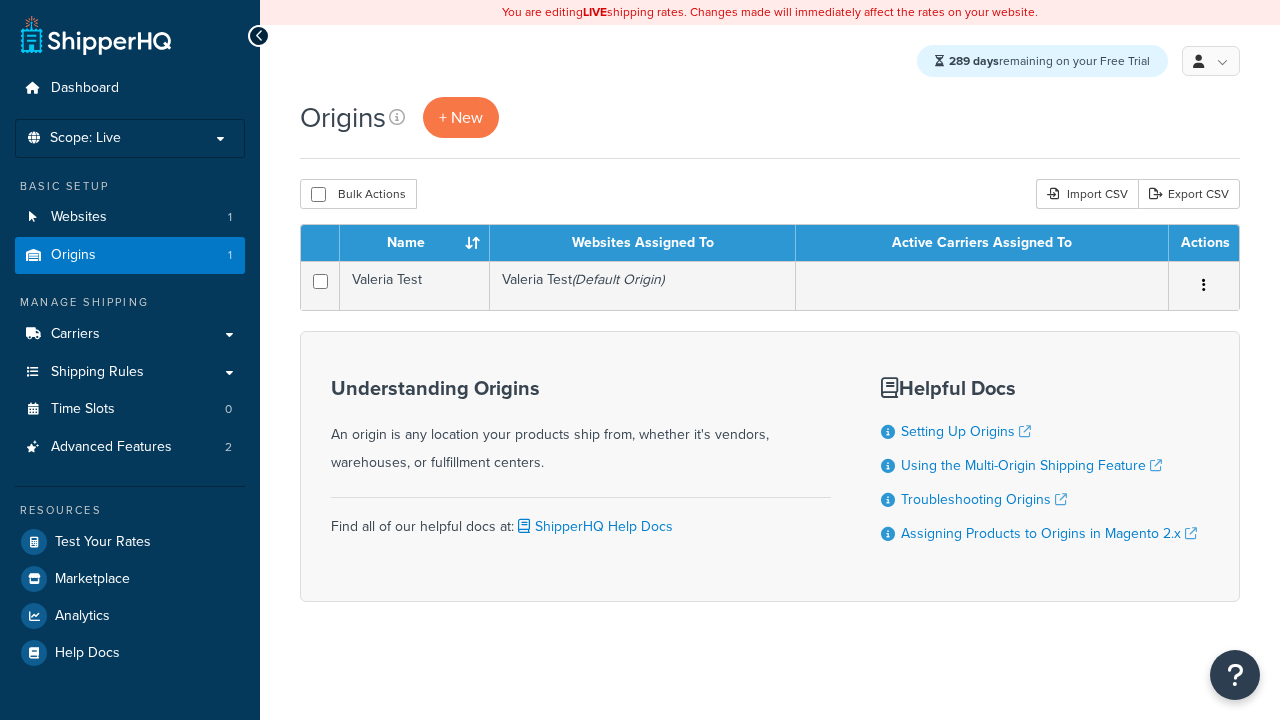 scroll, scrollTop: 0, scrollLeft: 0, axis: both 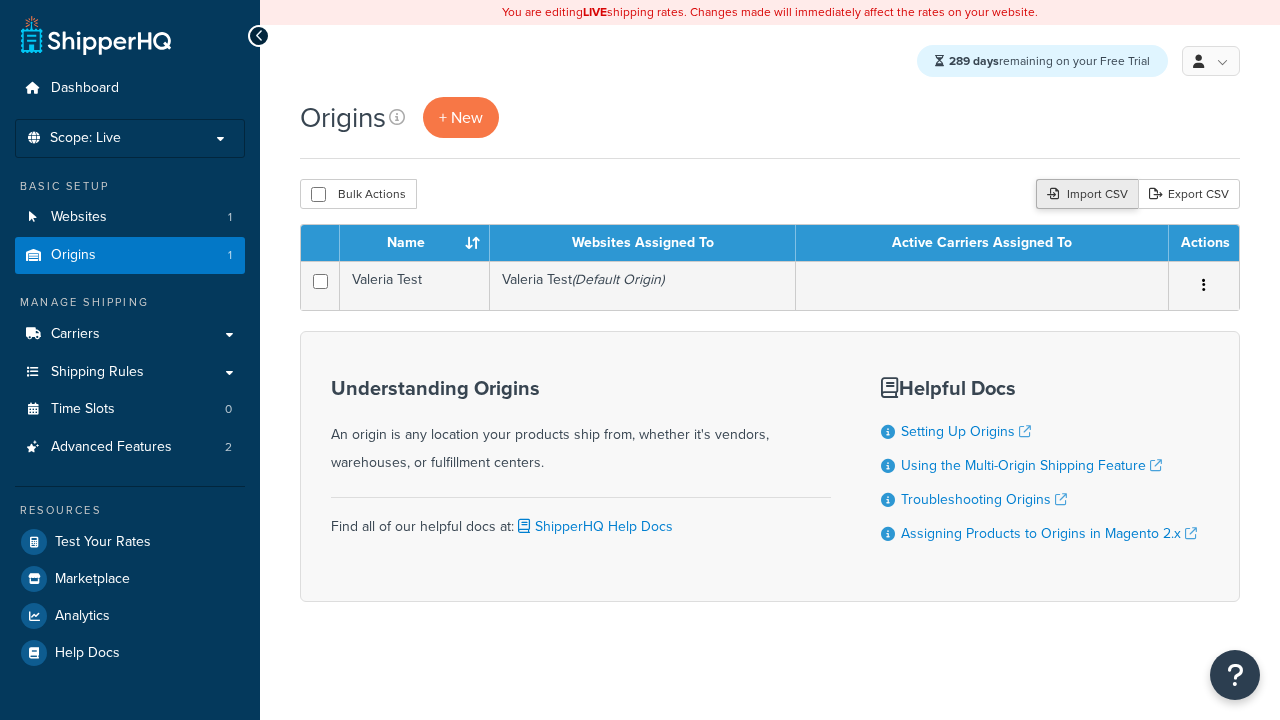 click on "Import CSV" at bounding box center [1087, 194] 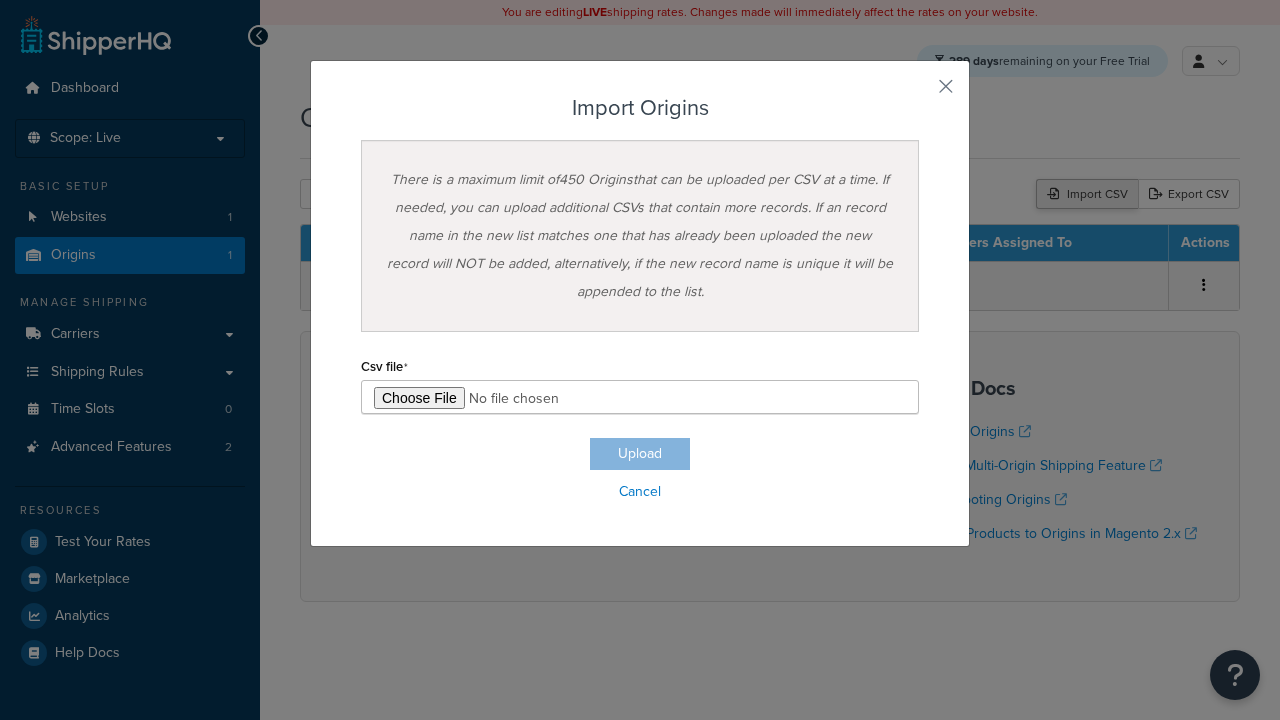 type on "C:\fakepath\importOriginsSuccess.csv" 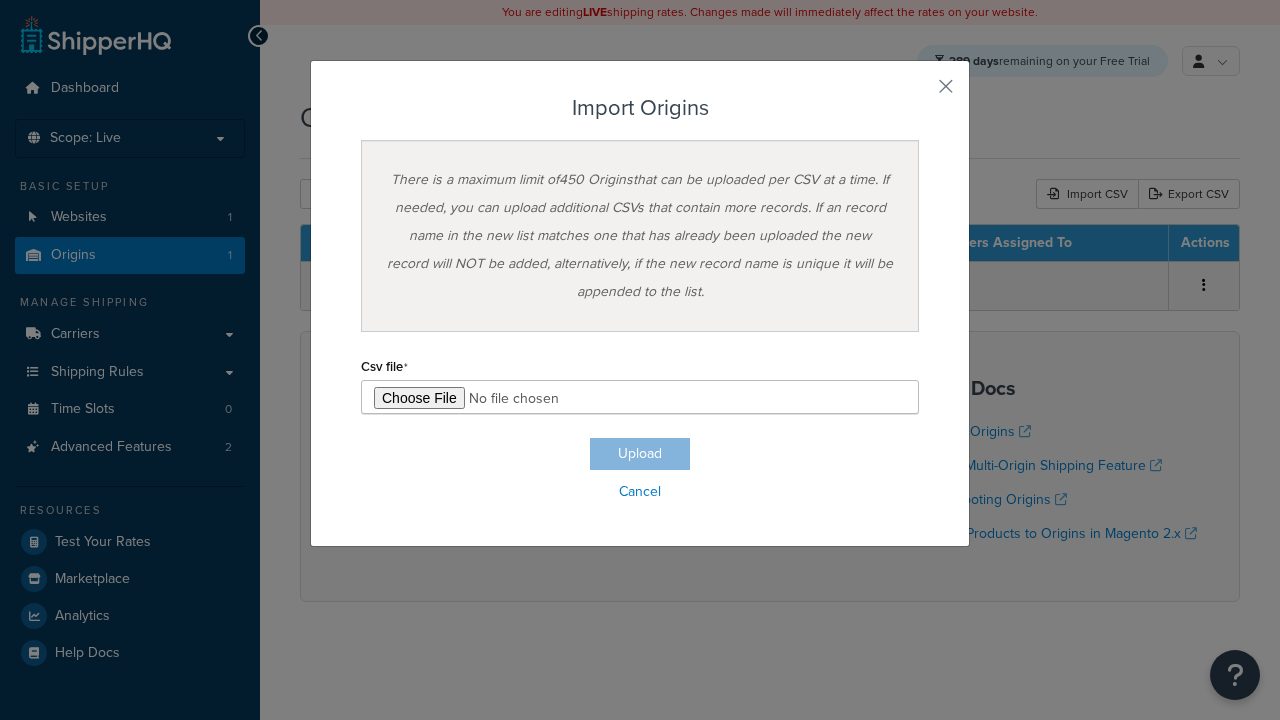 click on "Upload" at bounding box center [640, 454] 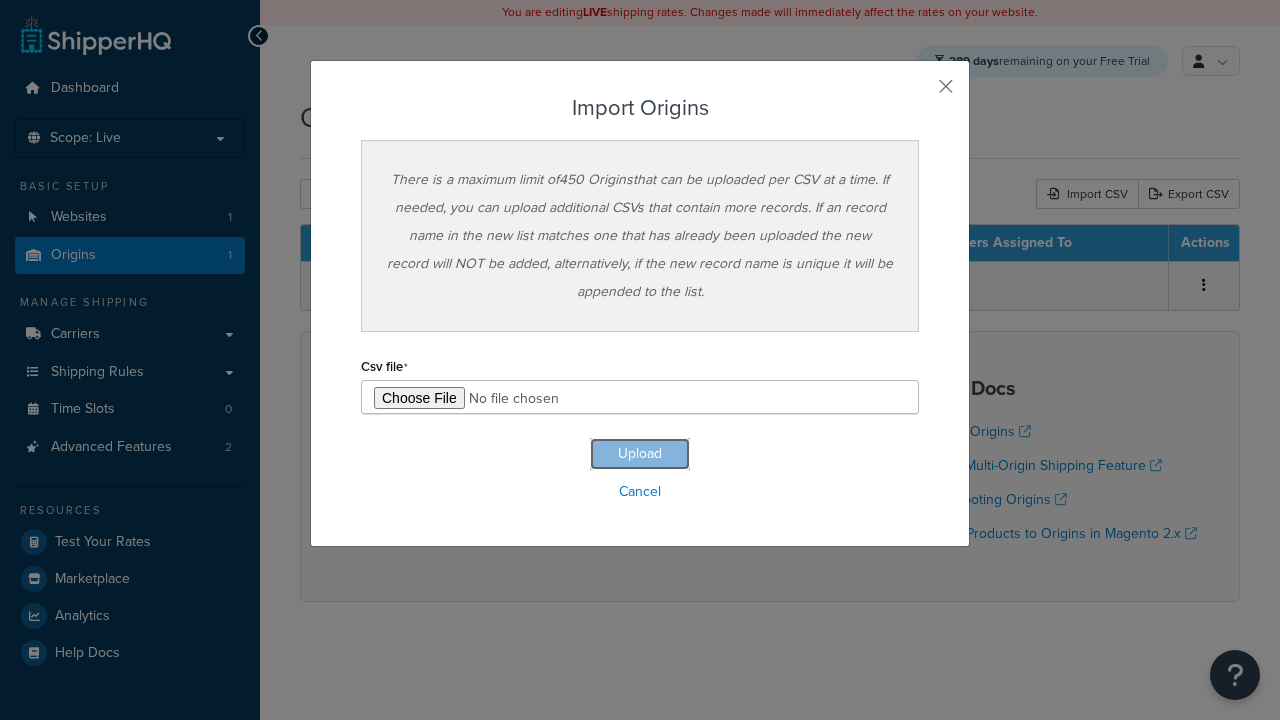 scroll, scrollTop: 0, scrollLeft: 0, axis: both 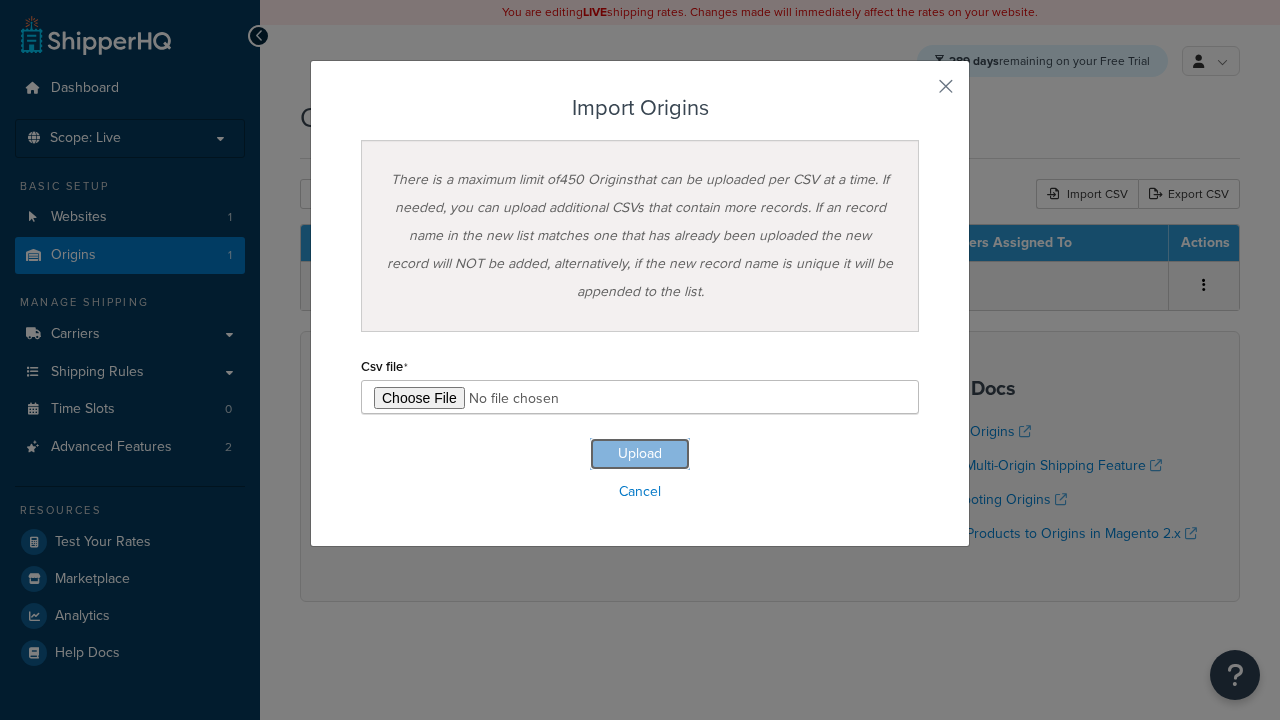 click on "Import Origins" at bounding box center (640, 108) 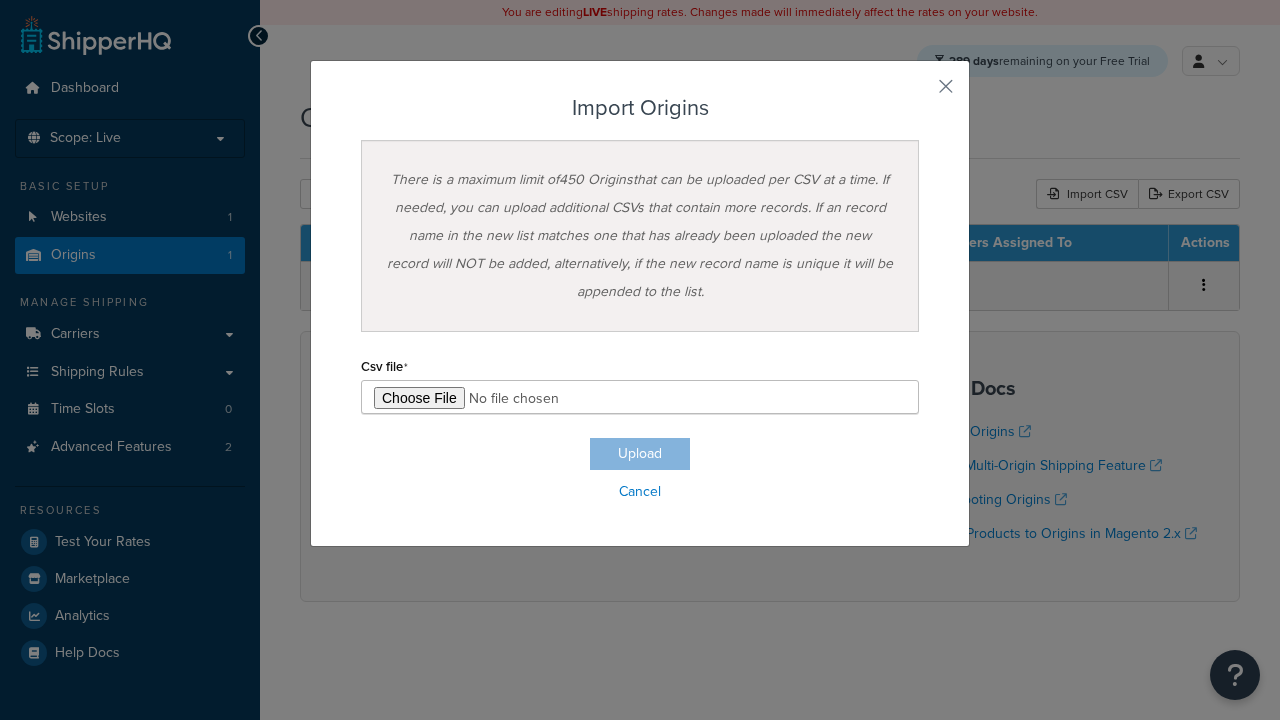 click on "There is a maximum limit of  450   Origins  that can be uploaded per CSV at a time. If needed, you can upload additional CSVs that contain more records. If an record name in the new list matches one that has already been uploaded the new record will NOT be added, alternatively, if the new record name is unique it will be appended to the list." at bounding box center (640, 236) 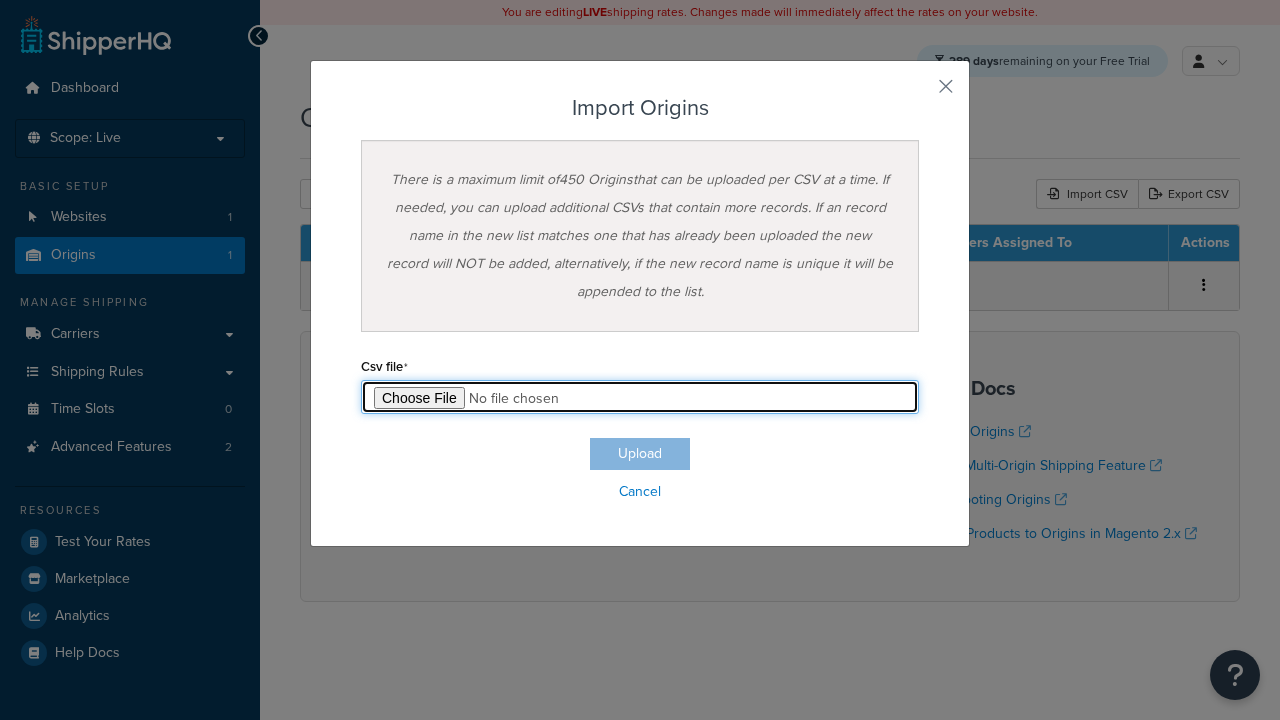 click at bounding box center (640, 397) 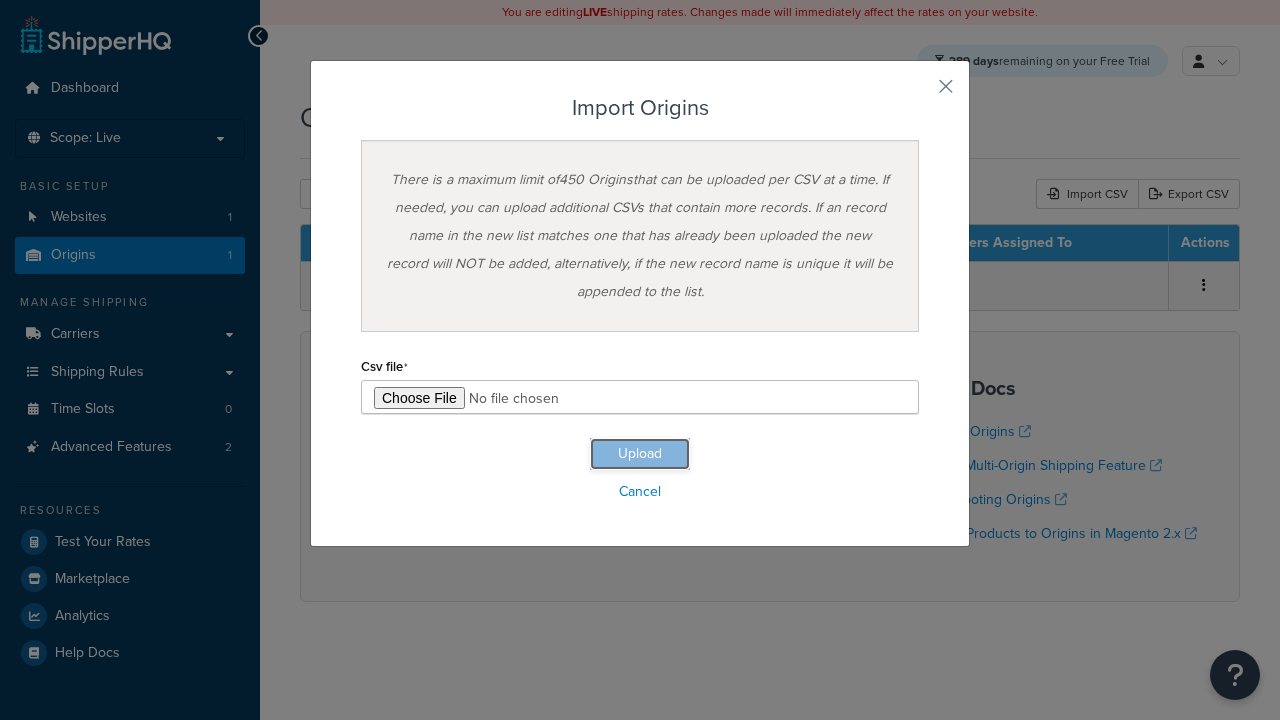 click on "Upload" at bounding box center (640, 454) 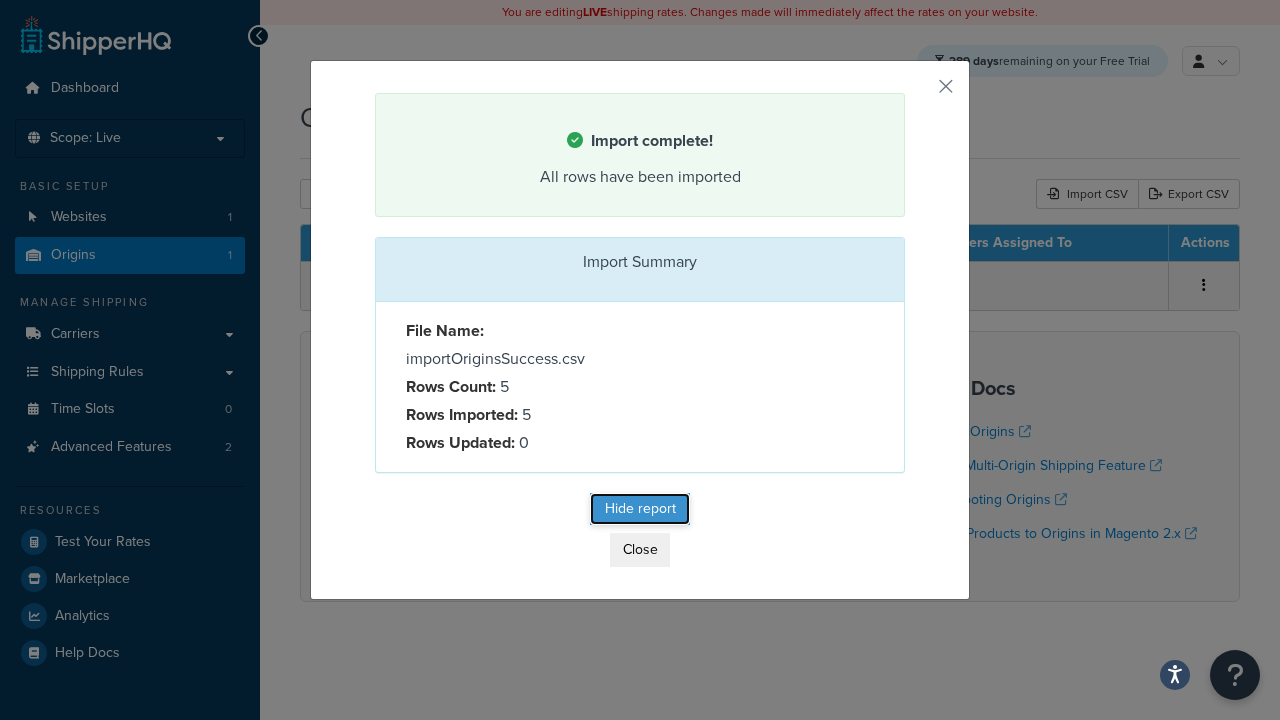 click on "Hide report" at bounding box center (640, 509) 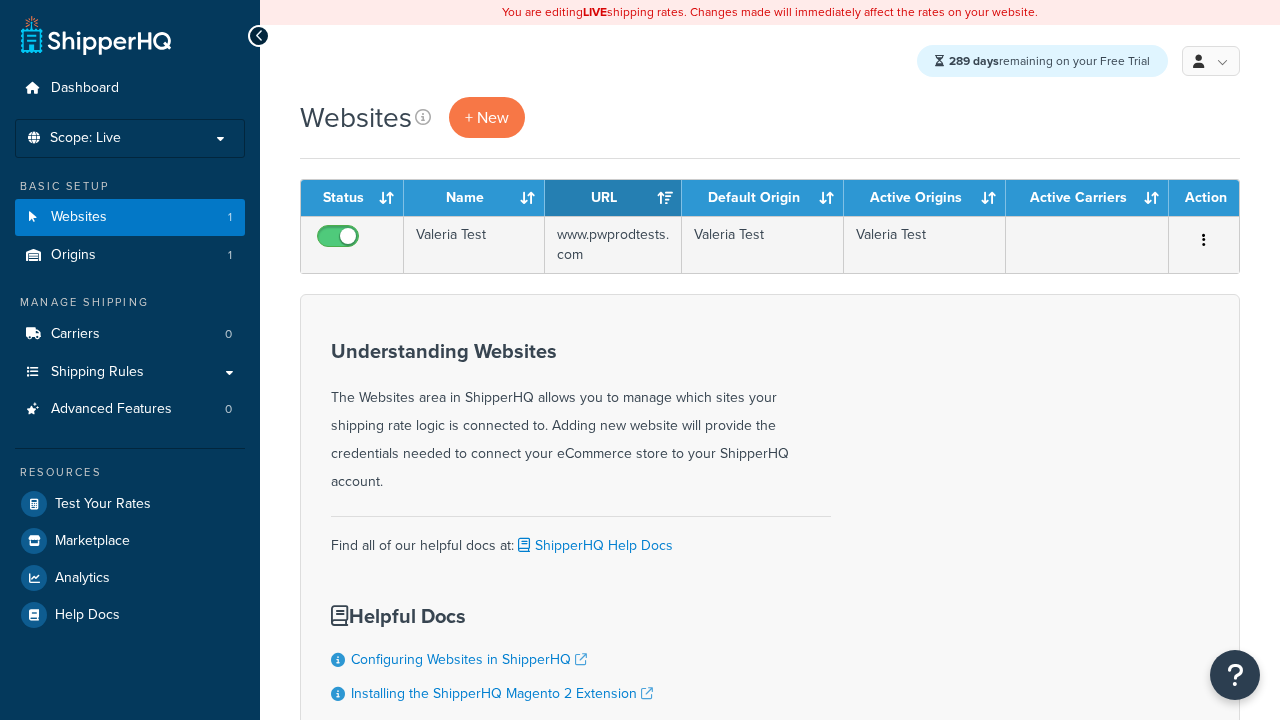 scroll, scrollTop: 0, scrollLeft: 0, axis: both 